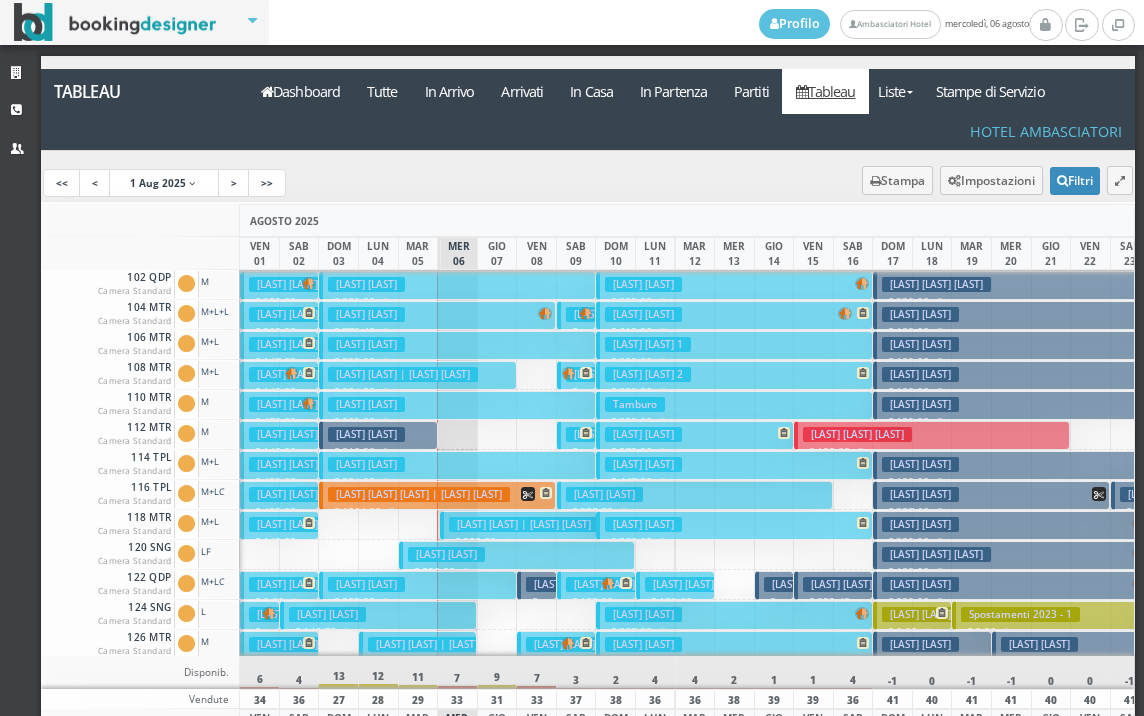 scroll, scrollTop: 0, scrollLeft: 0, axis: both 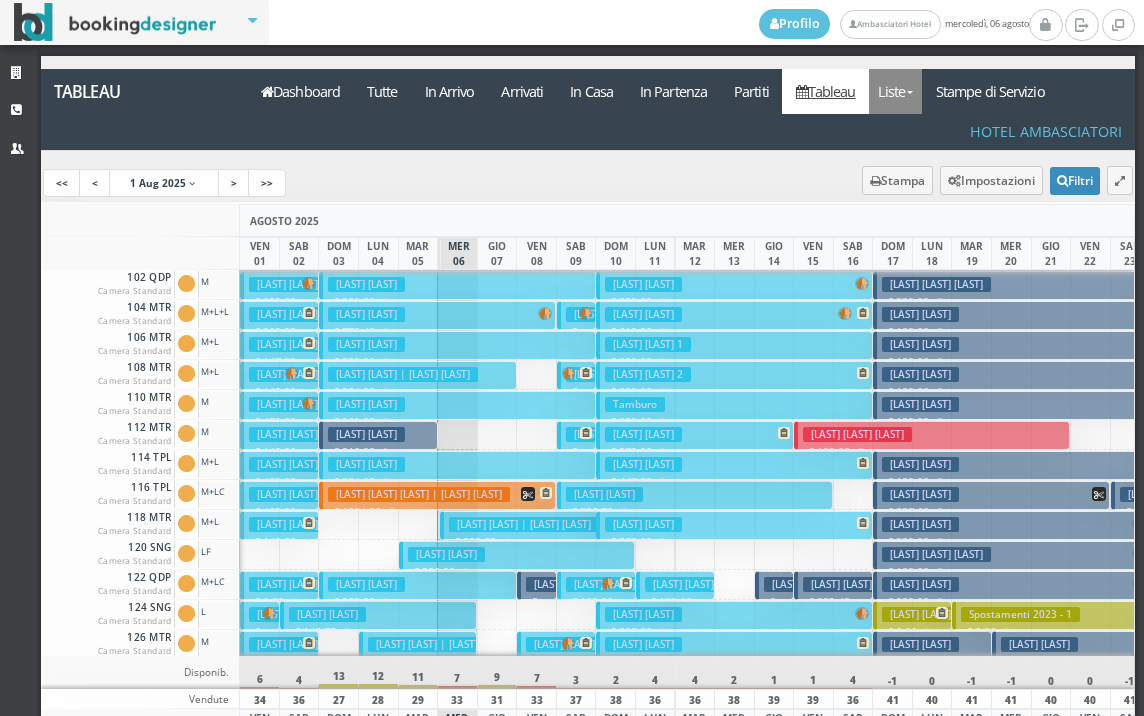 click on "Liste" at bounding box center [895, 91] 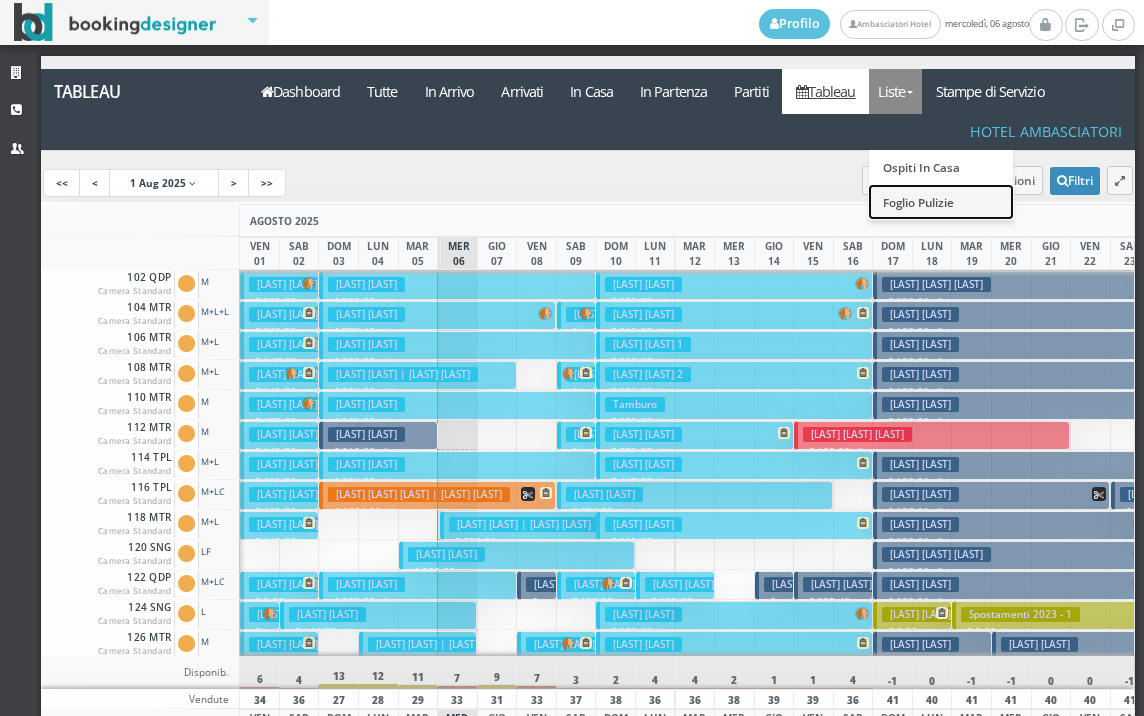 click on "Foglio Pulizie" at bounding box center (941, 201) 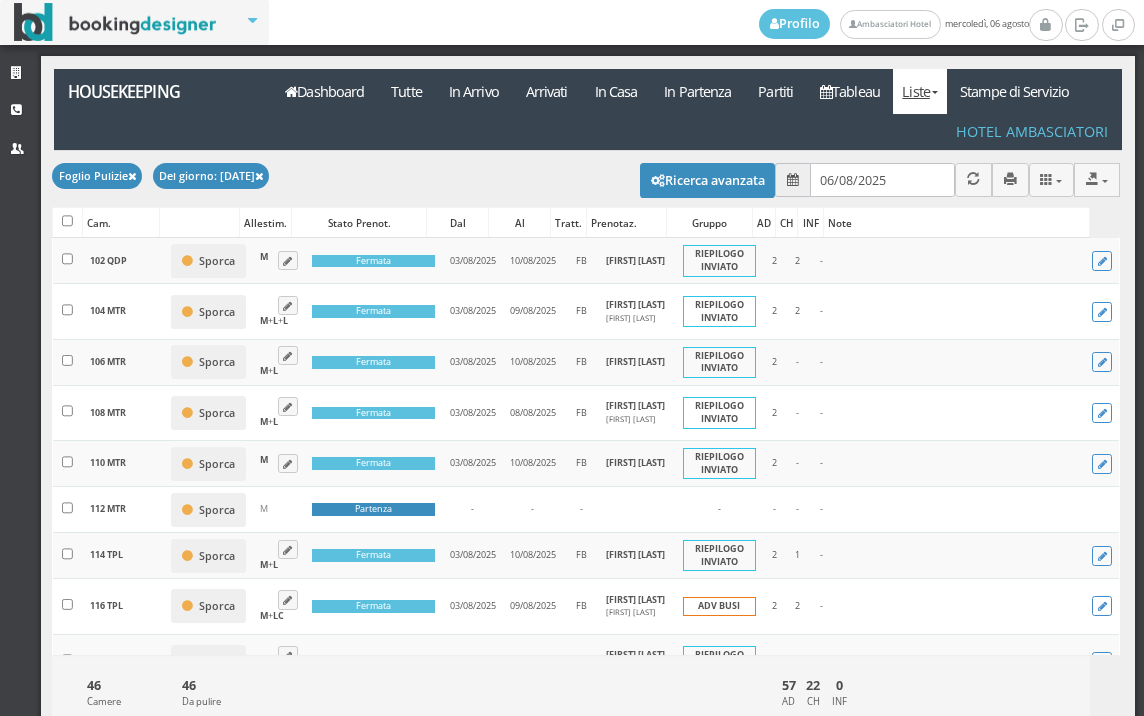 scroll, scrollTop: 0, scrollLeft: 0, axis: both 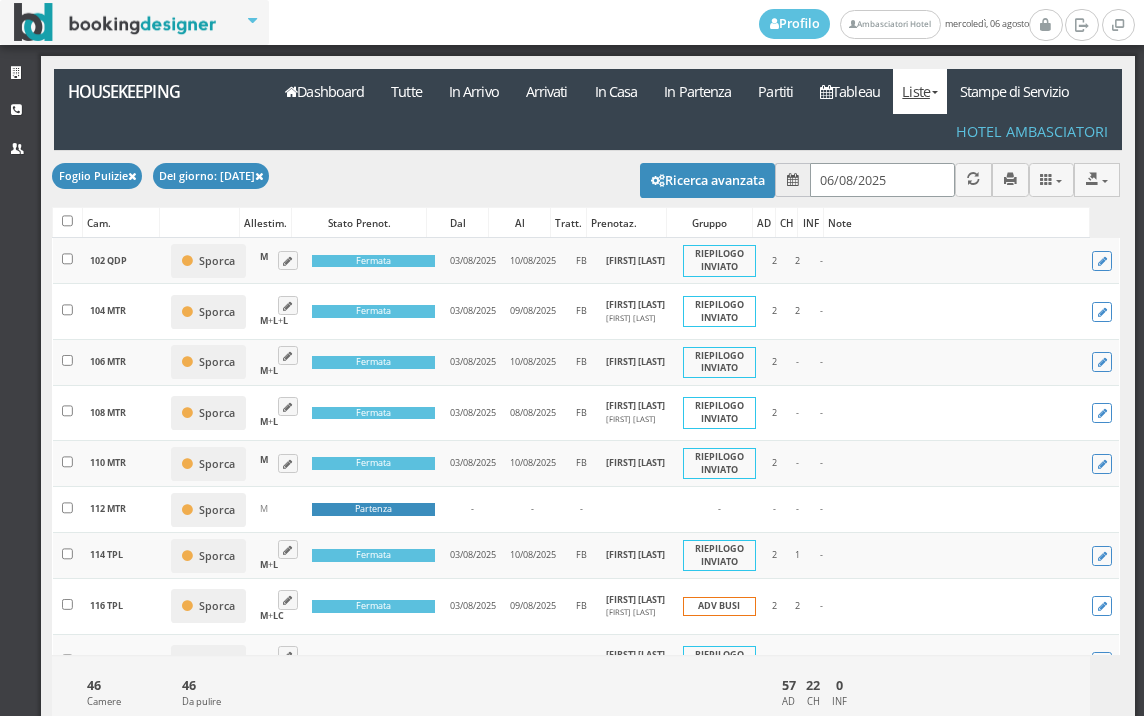 click on "06/08/2025" at bounding box center [882, 179] 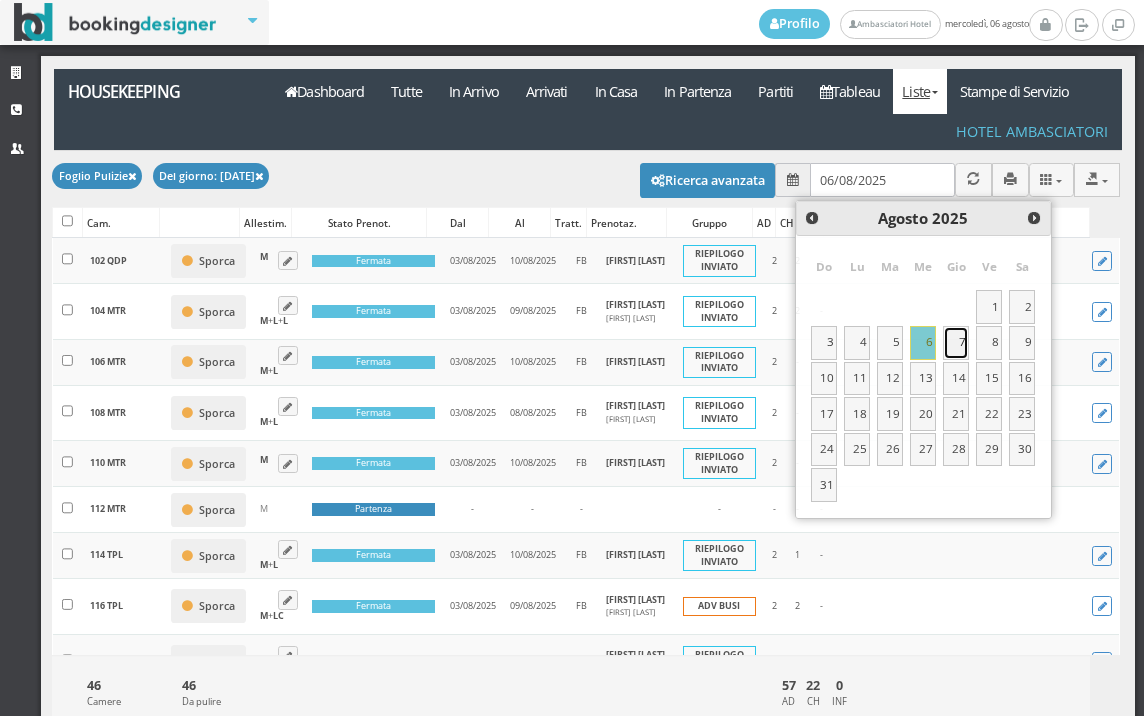 click on "7" at bounding box center [956, 343] 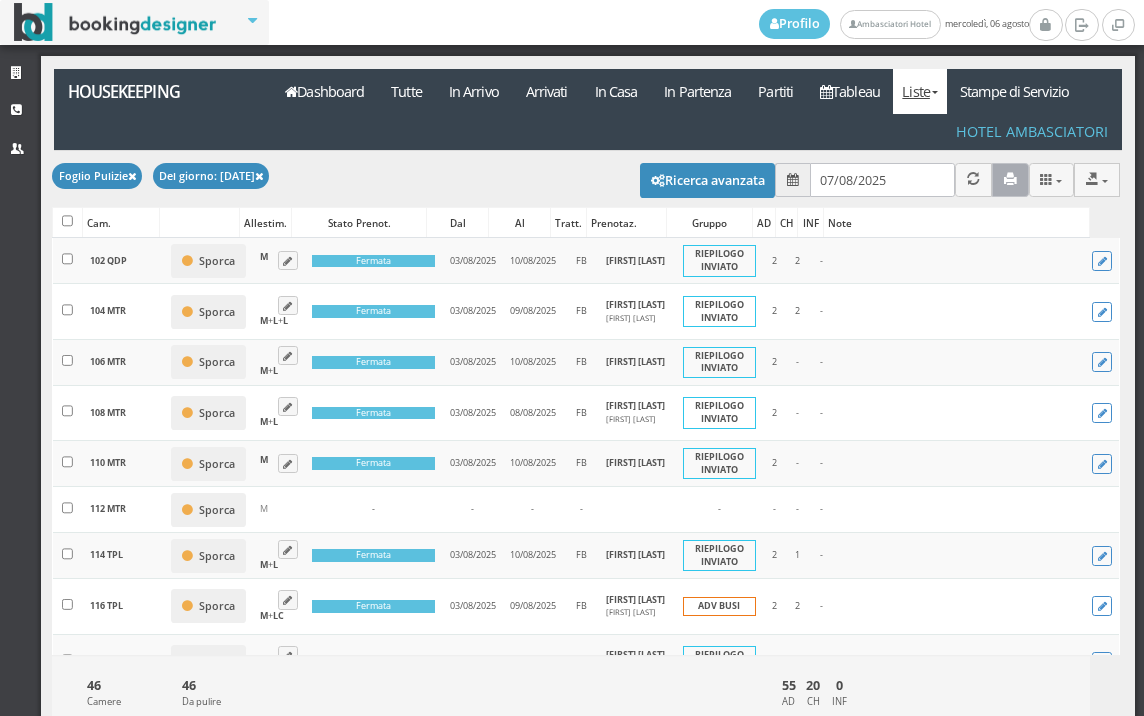 click at bounding box center [1010, 179] 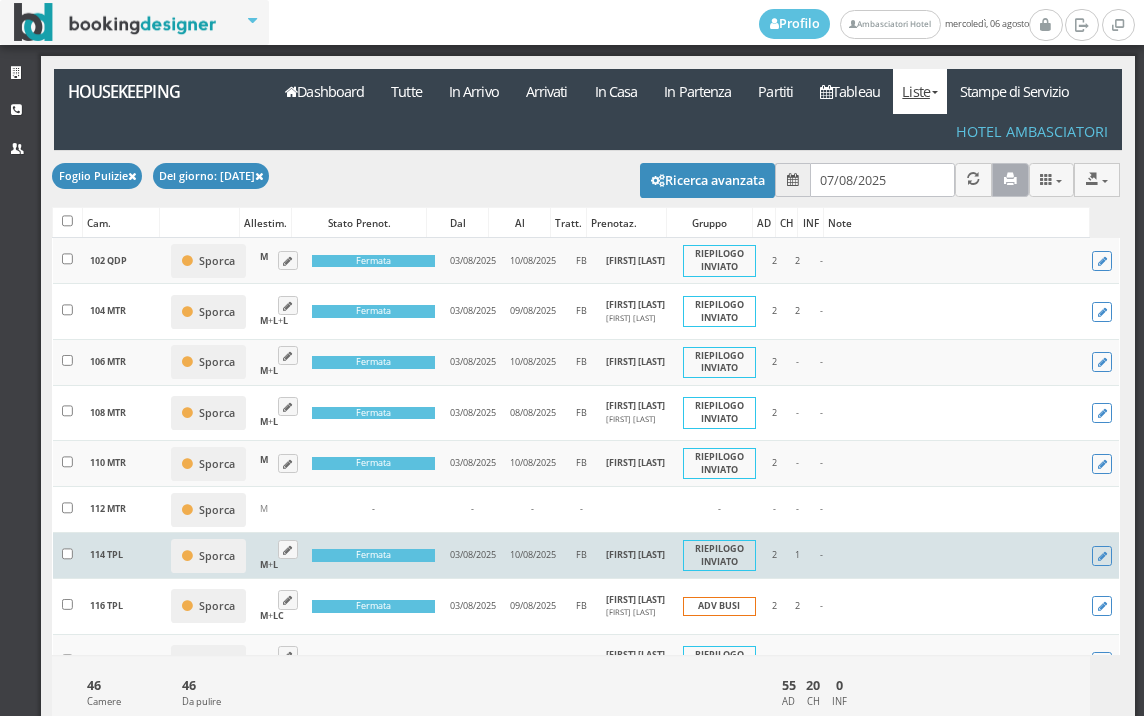 type 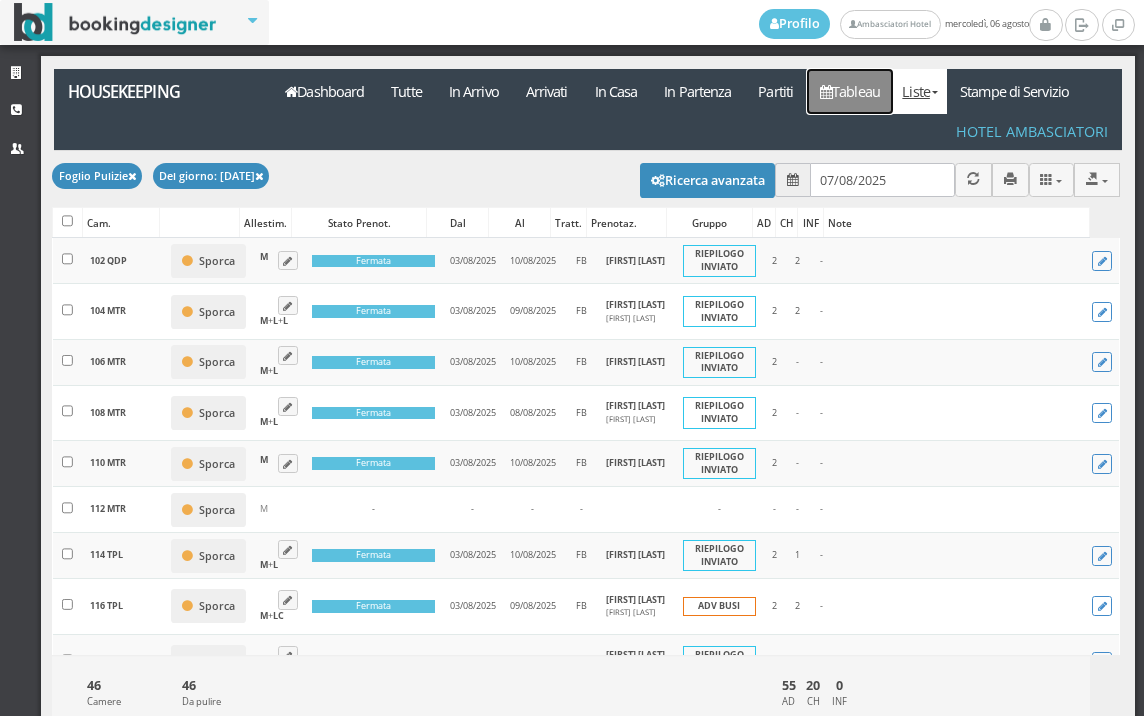 click on "Tableau" at bounding box center [850, 91] 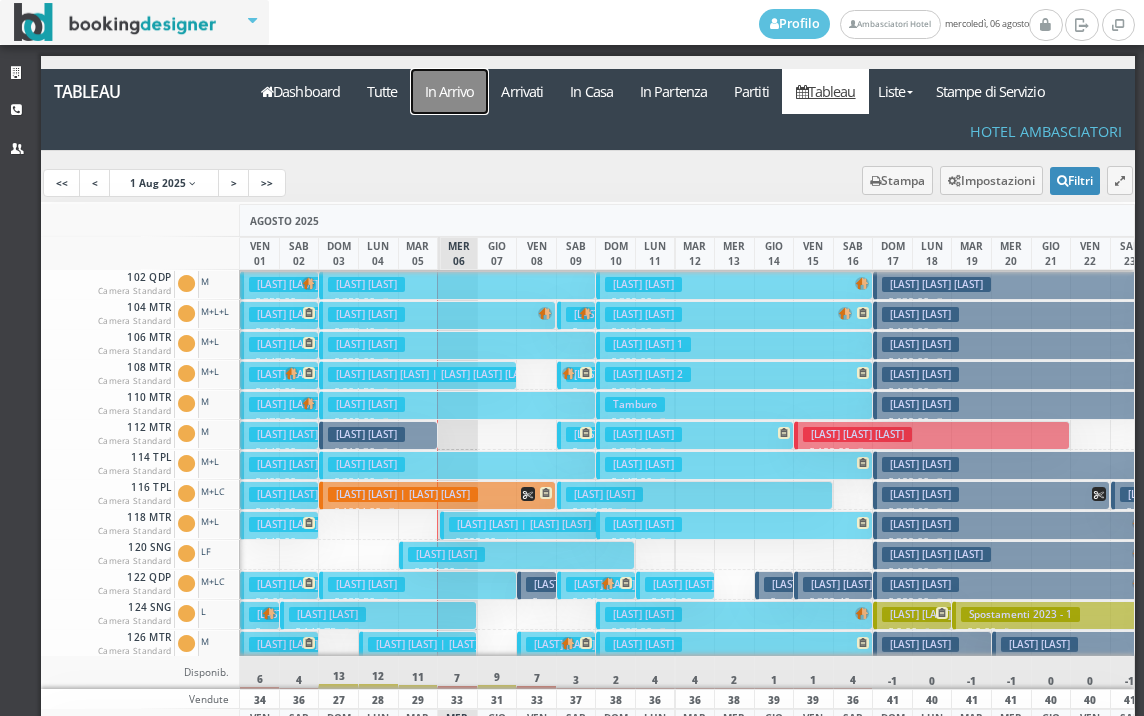scroll, scrollTop: 0, scrollLeft: 0, axis: both 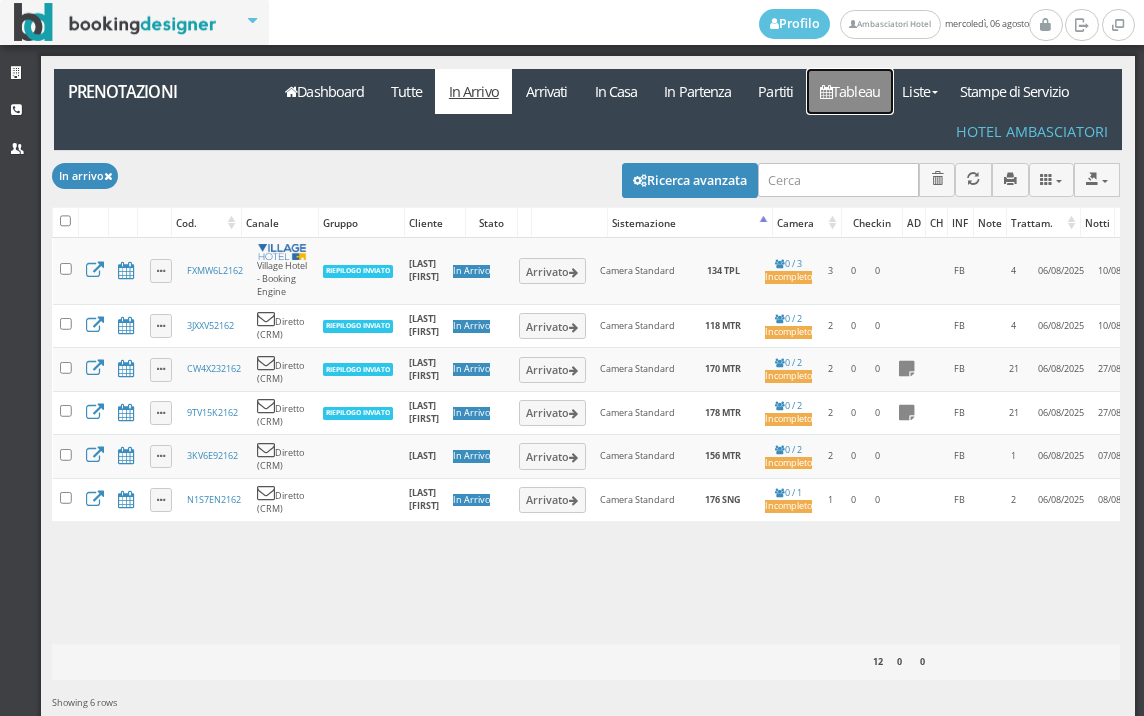 click on "Tableau" at bounding box center (850, 91) 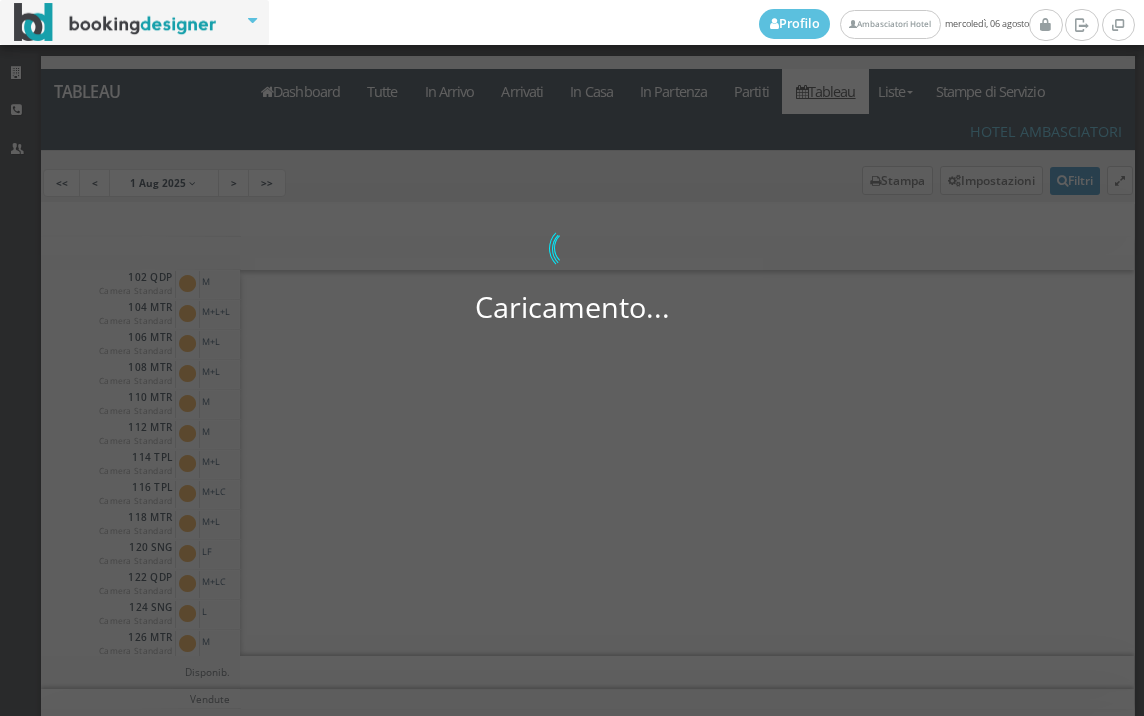 scroll, scrollTop: 0, scrollLeft: 0, axis: both 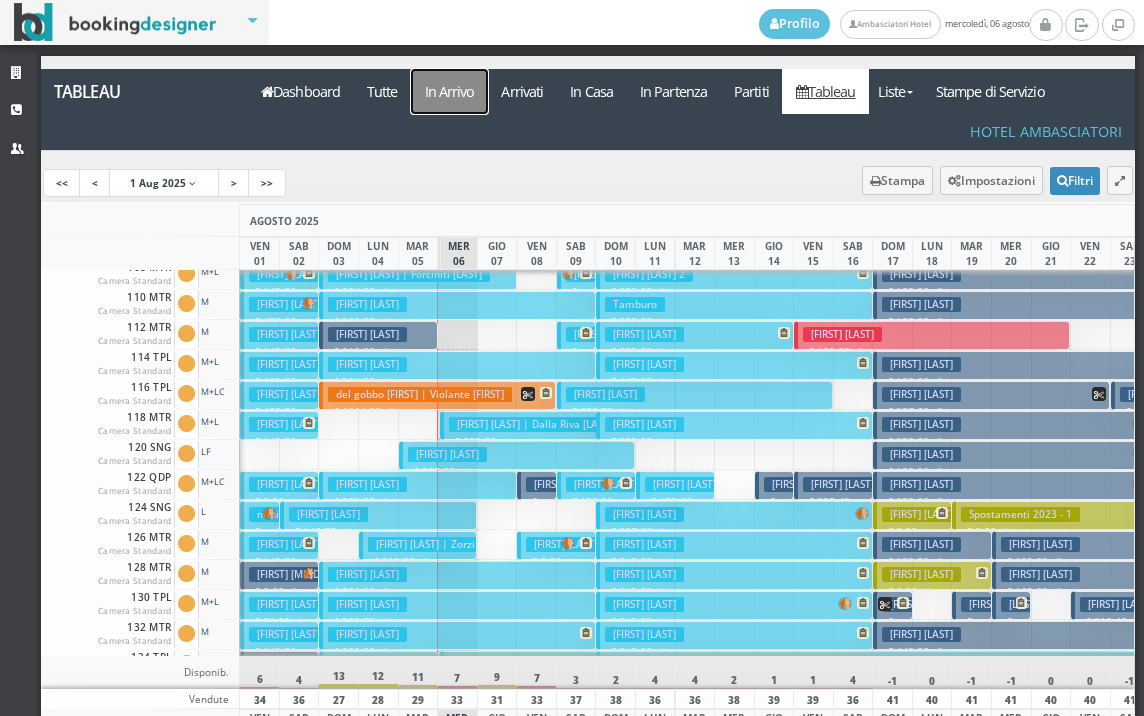 click on "In Arrivo" at bounding box center (449, 91) 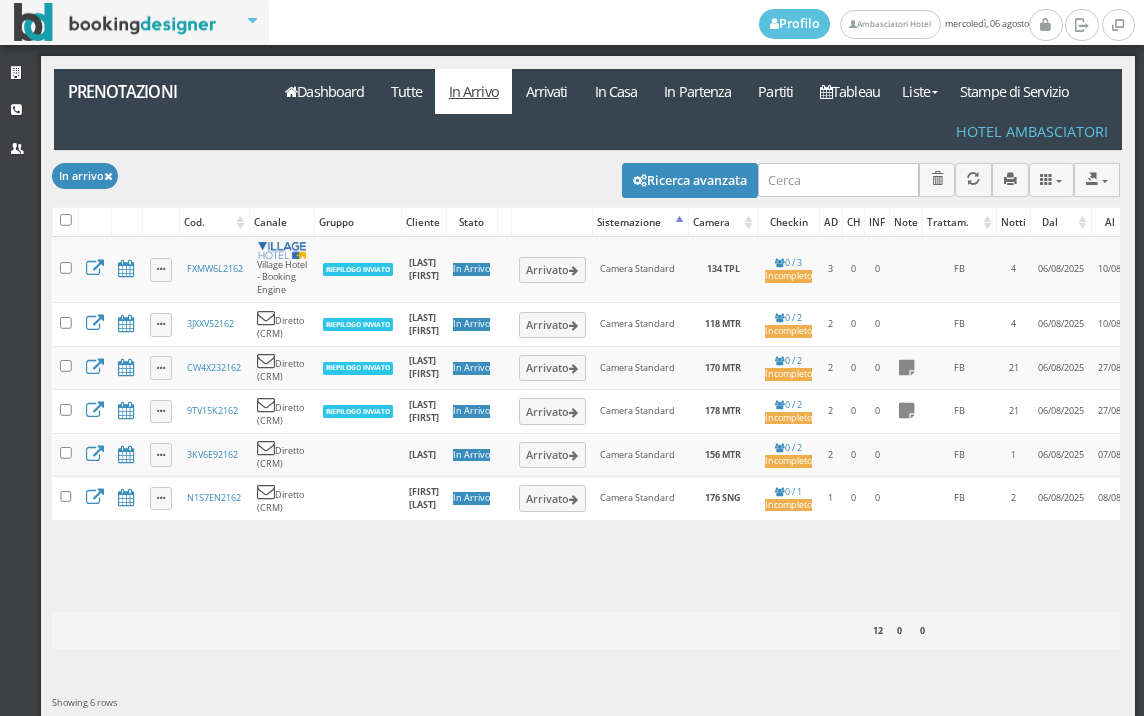 scroll, scrollTop: 0, scrollLeft: 0, axis: both 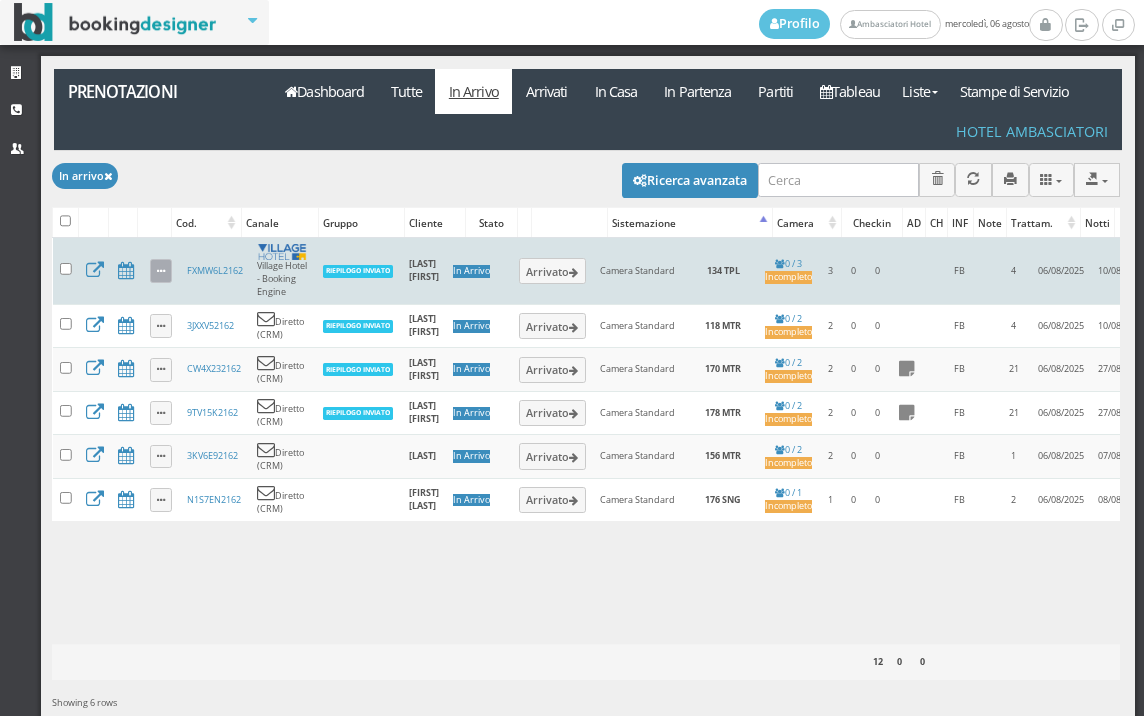 click at bounding box center [161, 272] 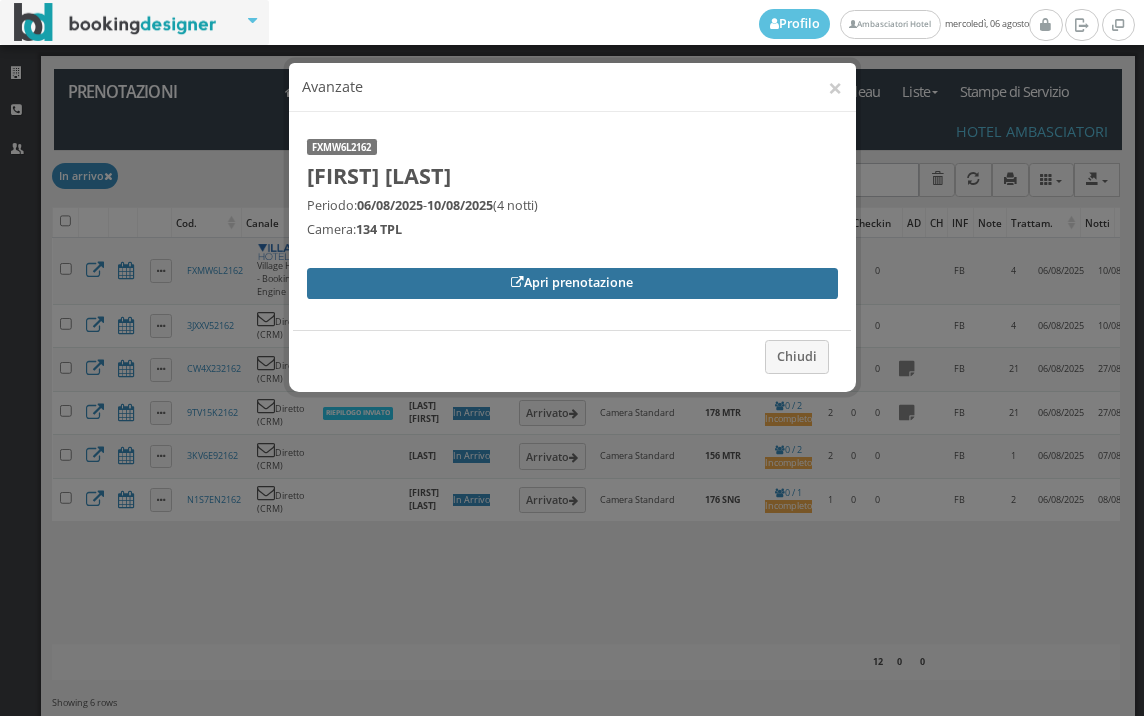 click on "Apri prenotazione" at bounding box center (572, 283) 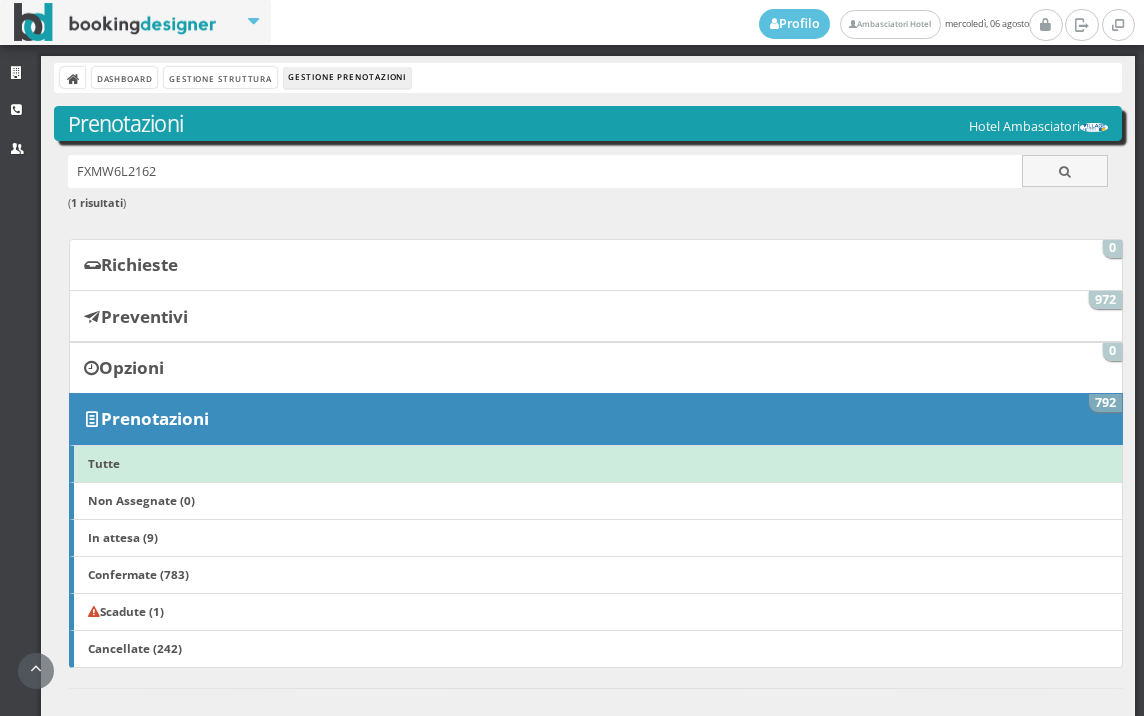 scroll, scrollTop: 0, scrollLeft: 0, axis: both 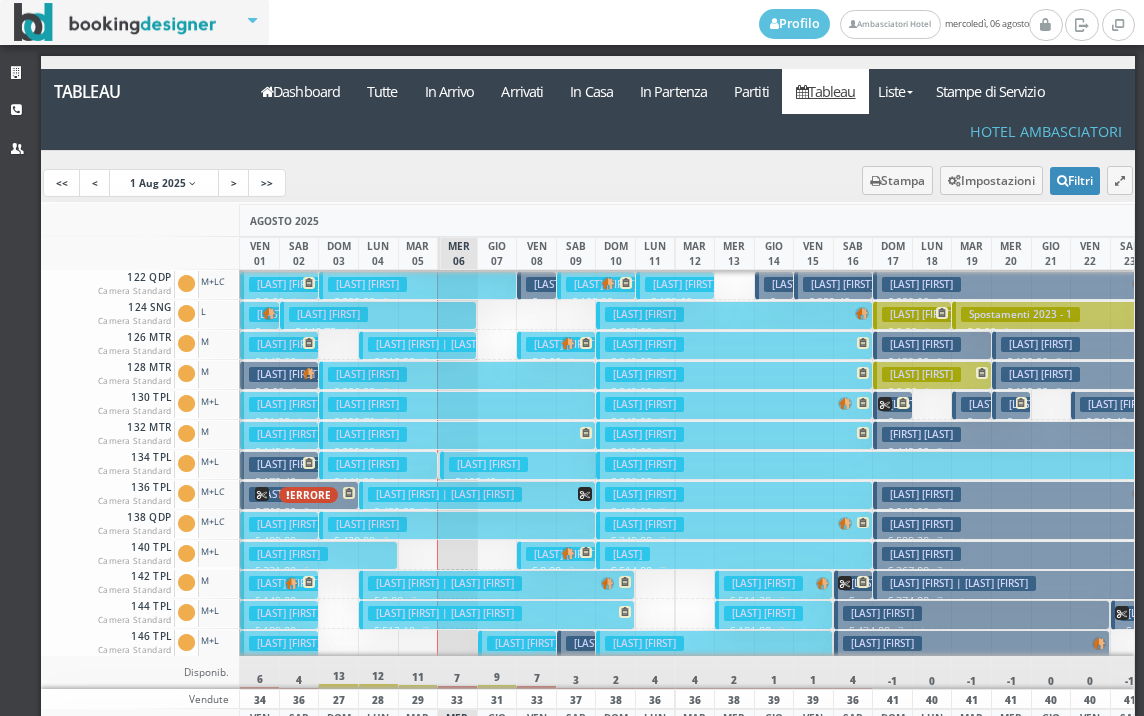 click on "[LAST] [FIRST] | [LAST] [FIRST]" at bounding box center [445, 494] 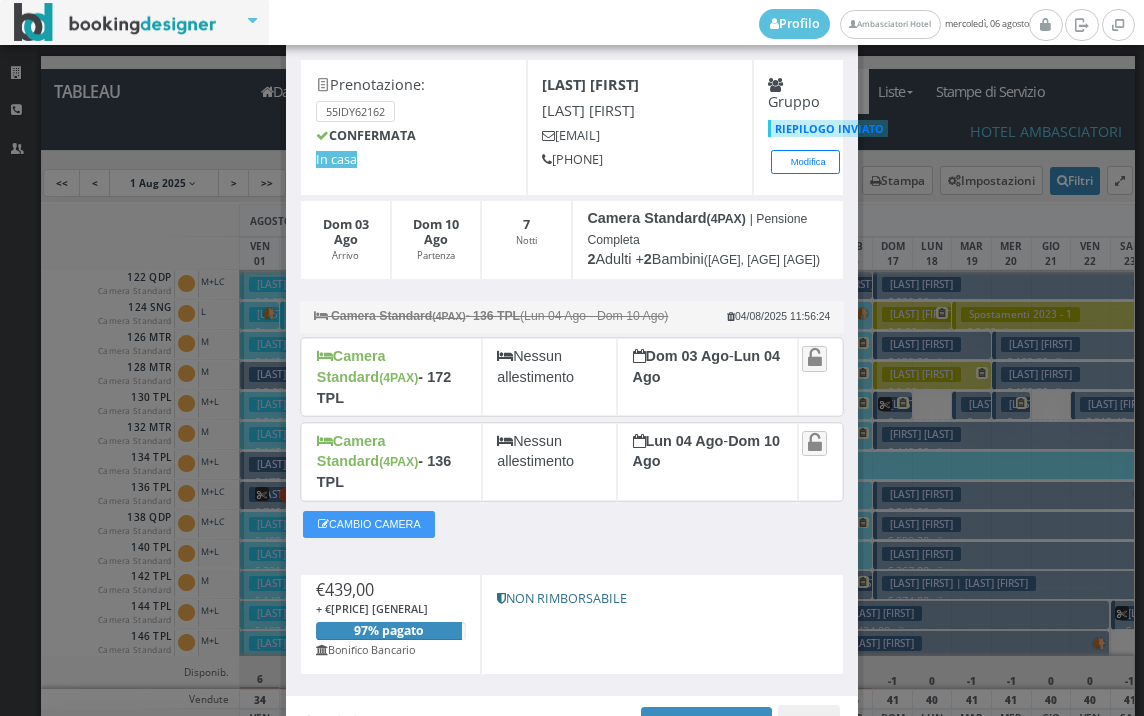 scroll, scrollTop: 150, scrollLeft: 0, axis: vertical 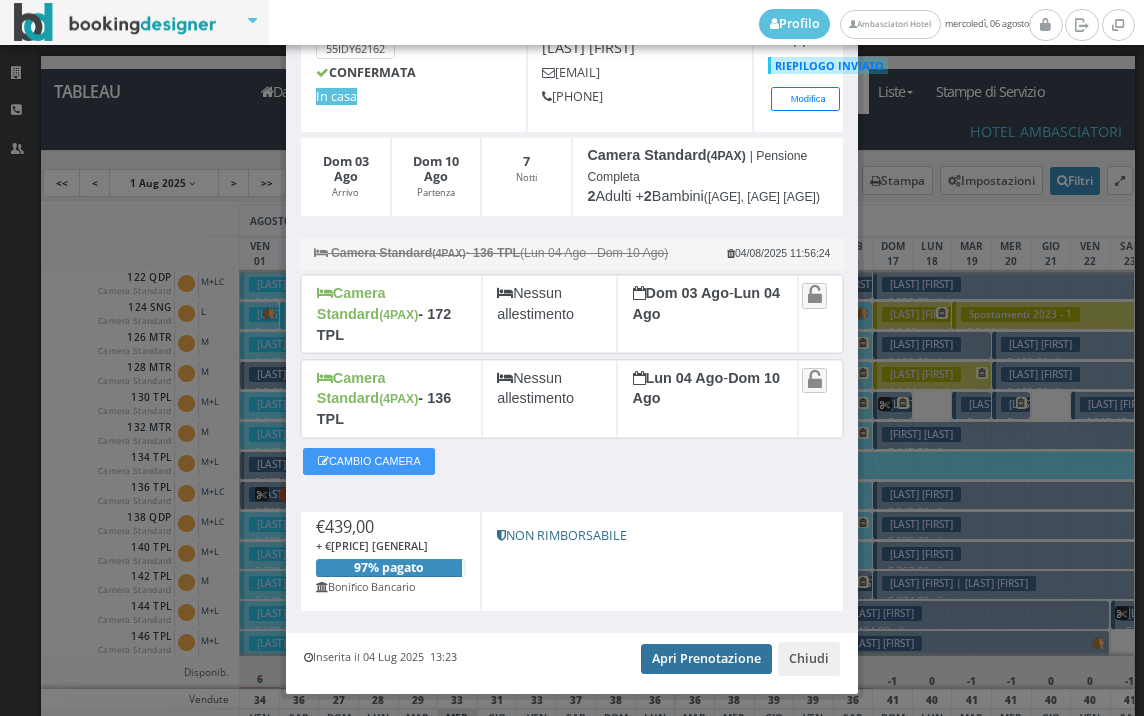 click on "Apri Prenotazione" at bounding box center [706, 659] 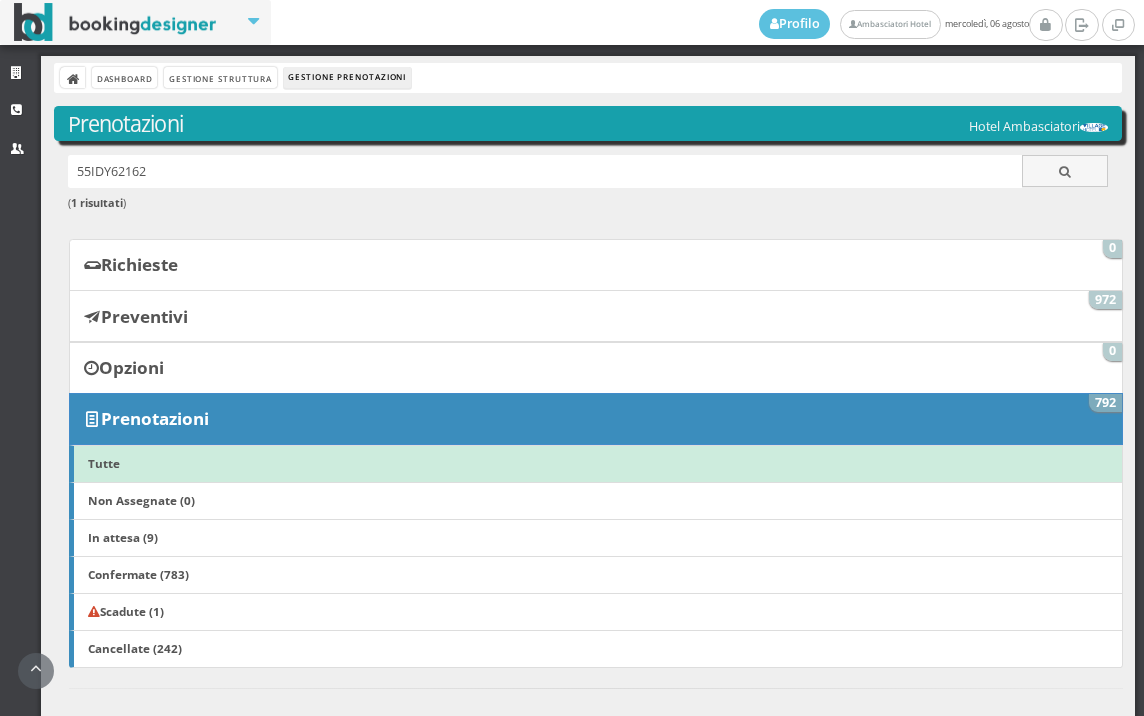 scroll, scrollTop: 0, scrollLeft: 0, axis: both 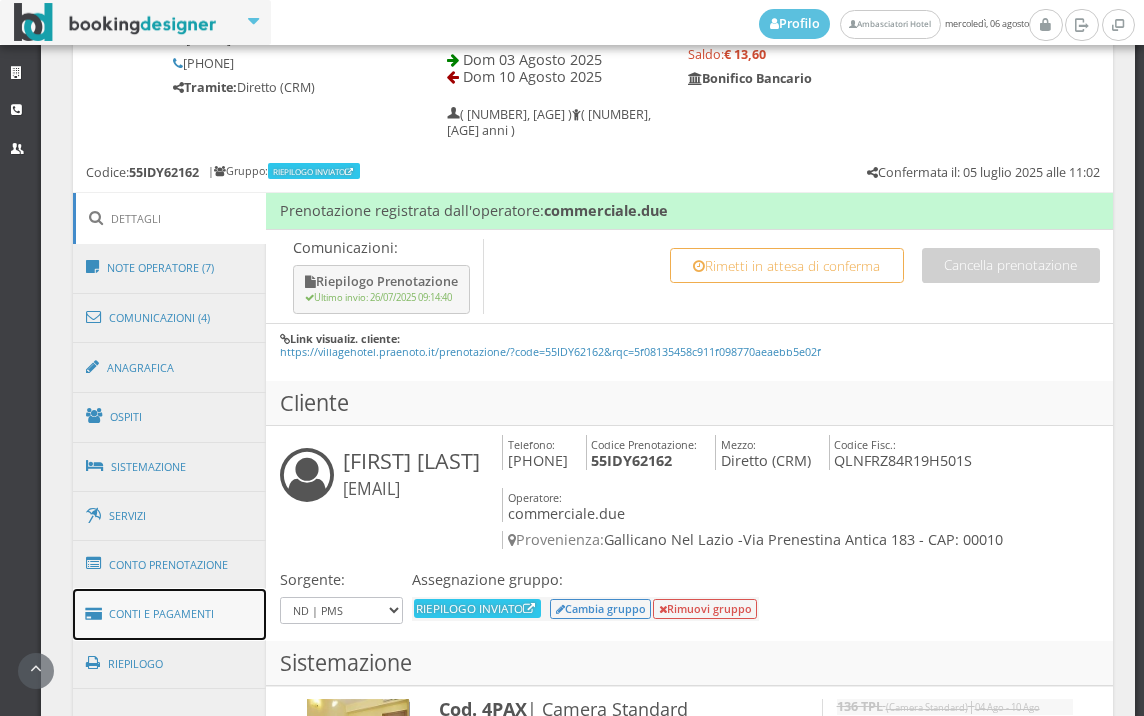 click on "Conti e Pagamenti" at bounding box center [170, 614] 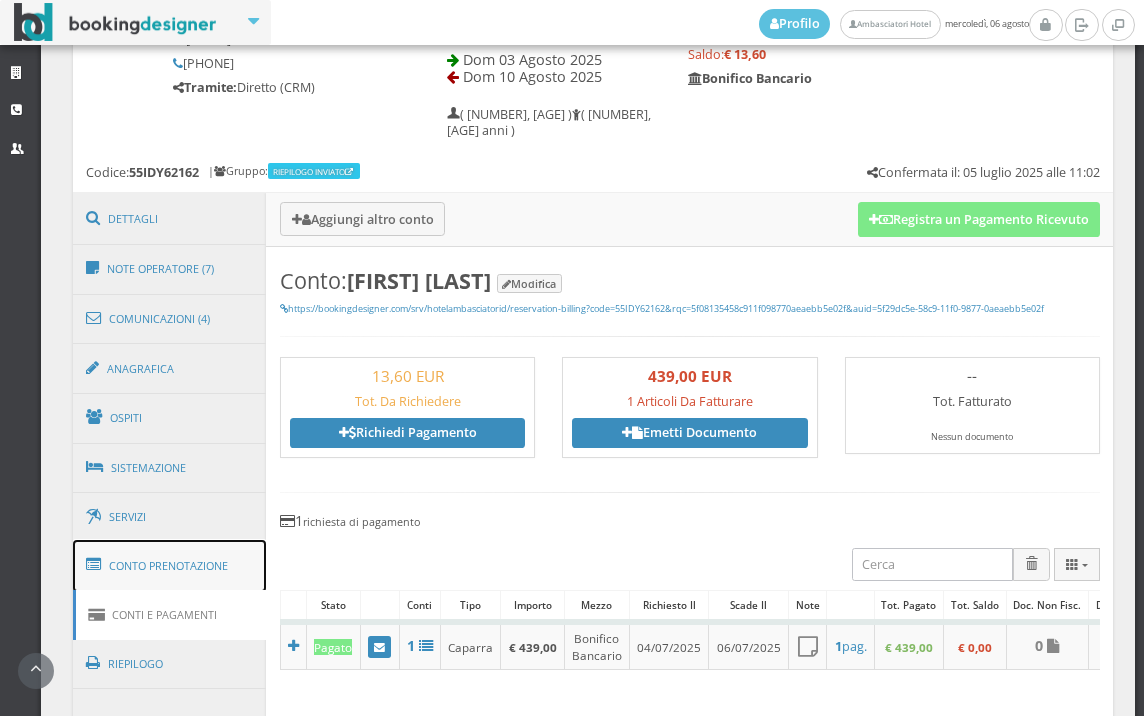 click on "Conto Prenotazione" at bounding box center (170, 566) 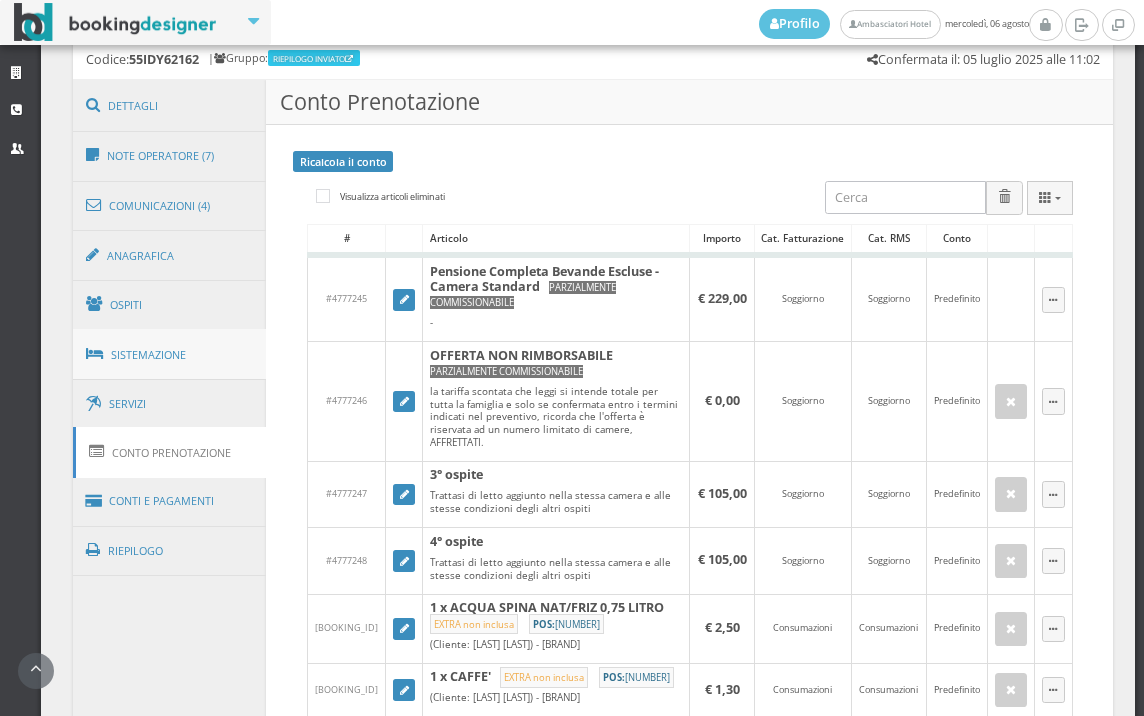 scroll, scrollTop: 1080, scrollLeft: 0, axis: vertical 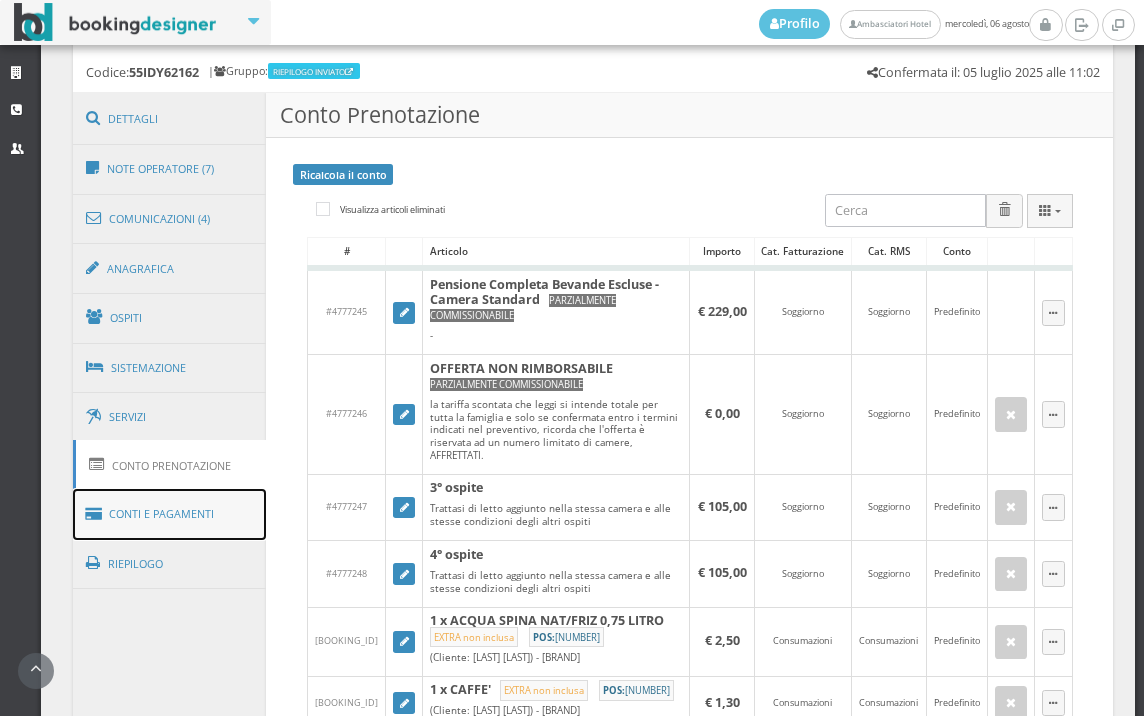 click on "Conti e Pagamenti" at bounding box center [170, 514] 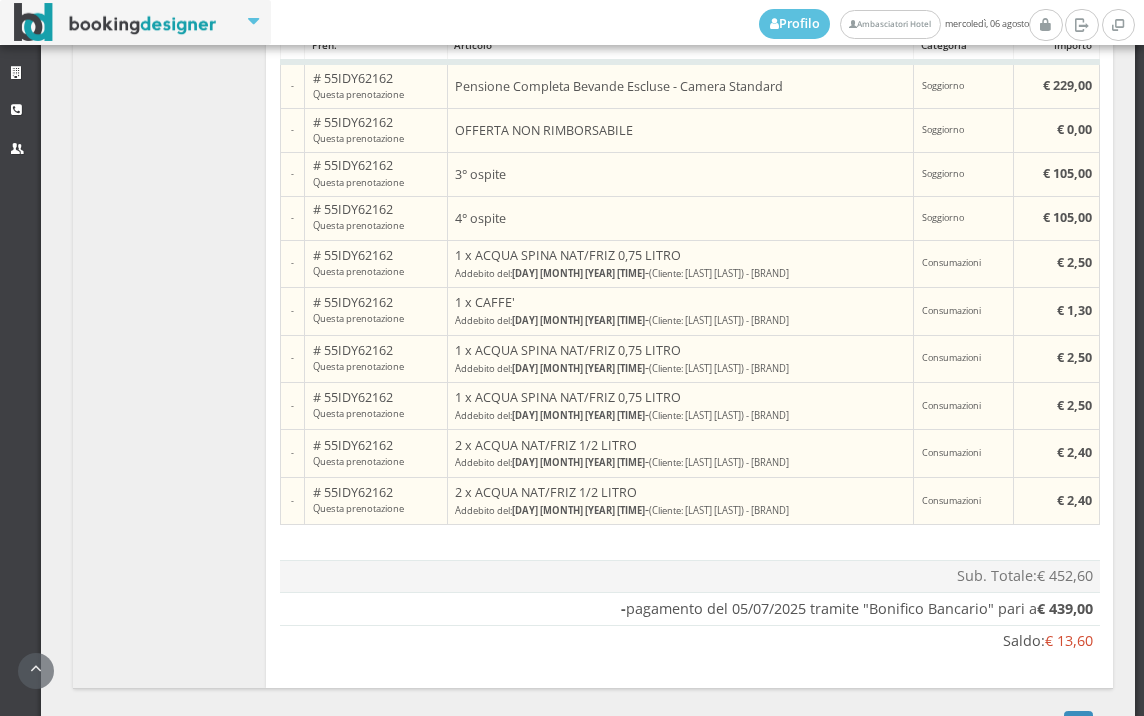 scroll, scrollTop: 1855, scrollLeft: 0, axis: vertical 